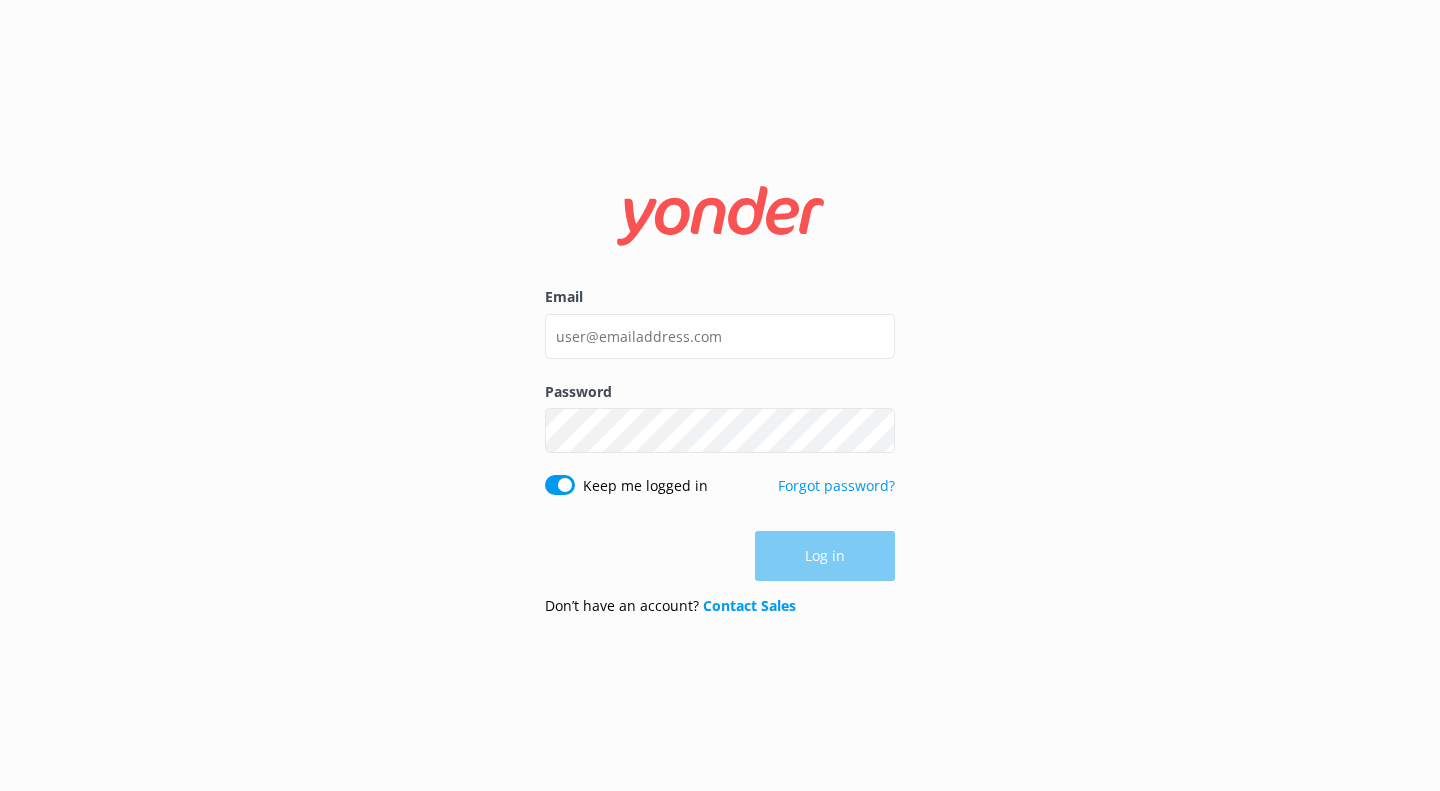 scroll, scrollTop: 0, scrollLeft: 0, axis: both 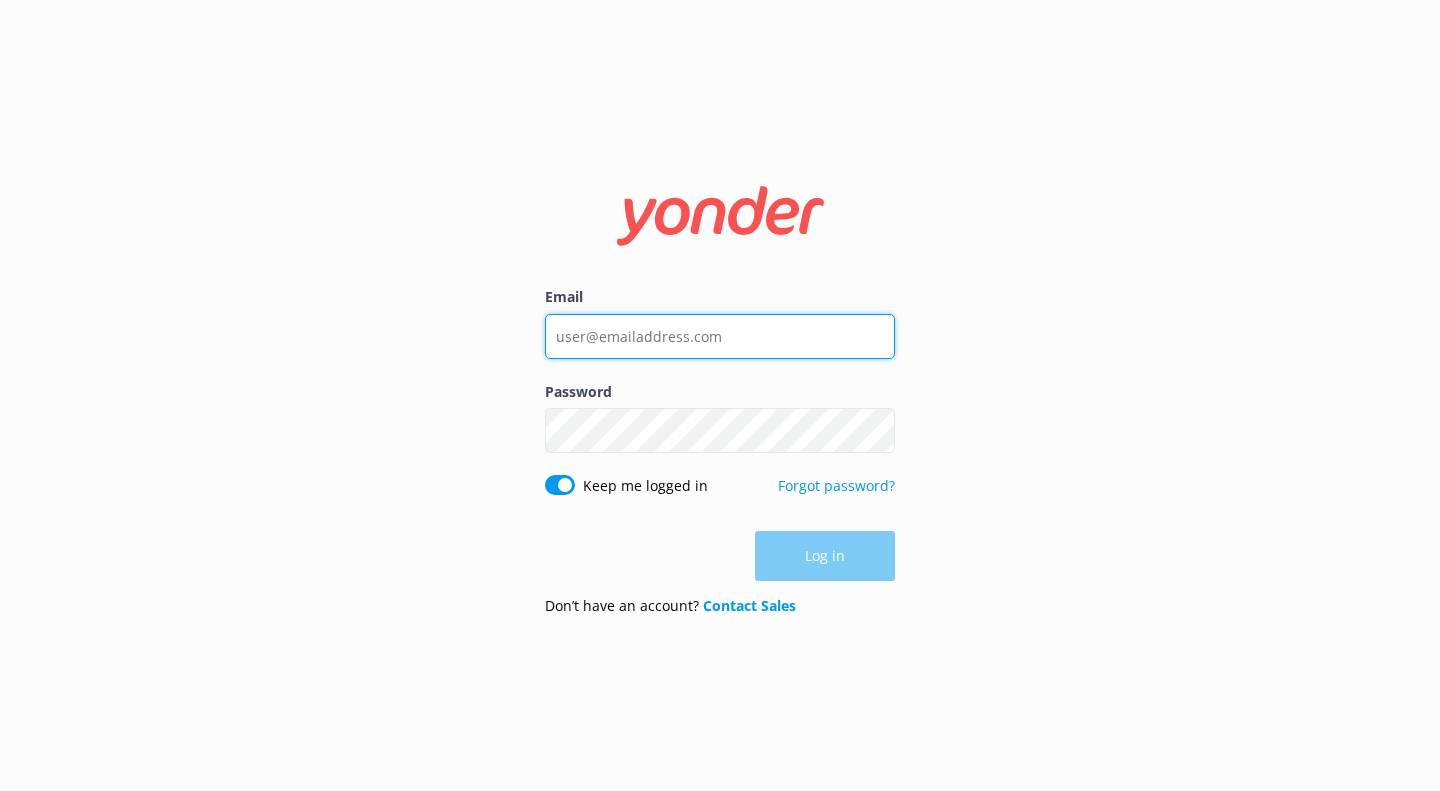 type on "[EMAIL]" 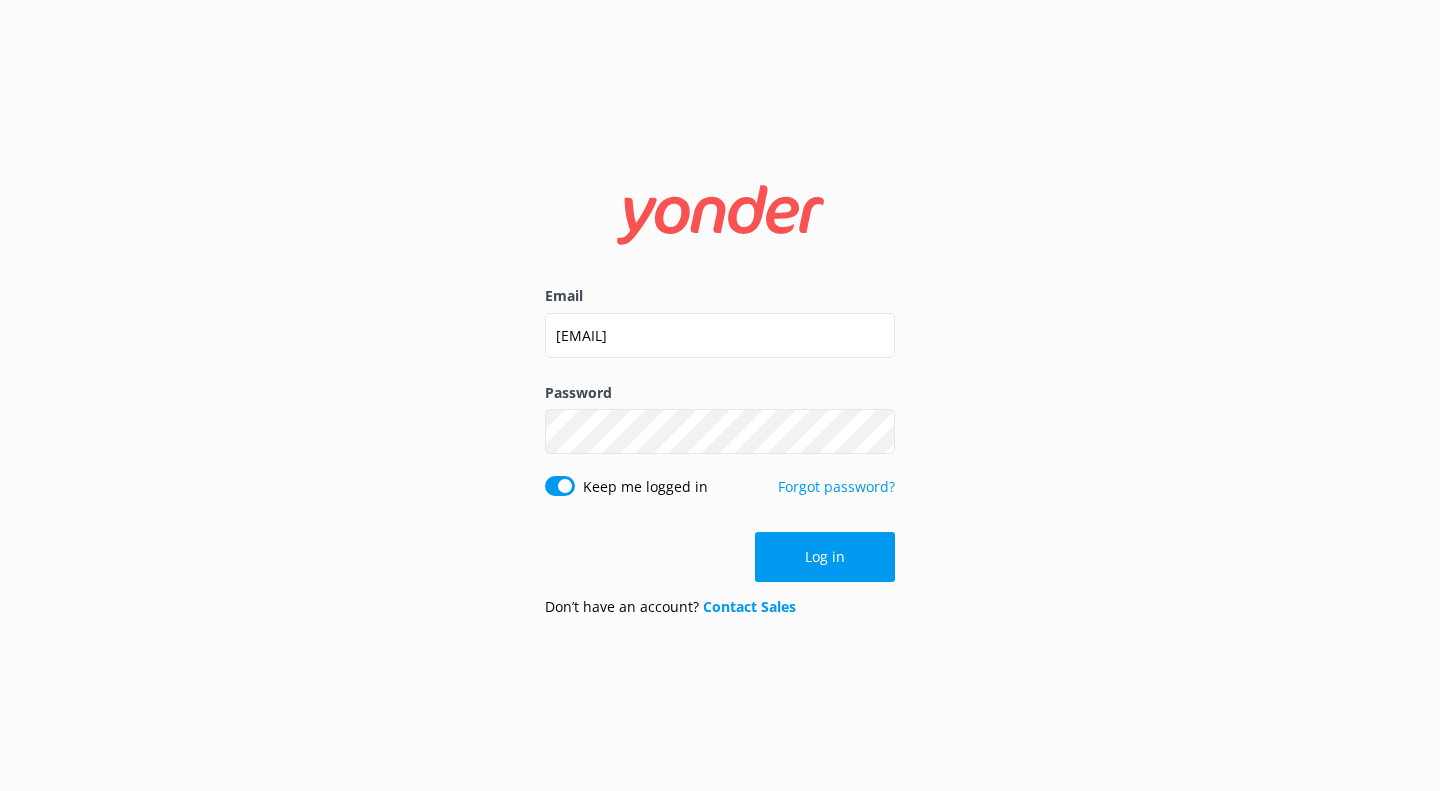 click on "Log in" at bounding box center [720, 557] 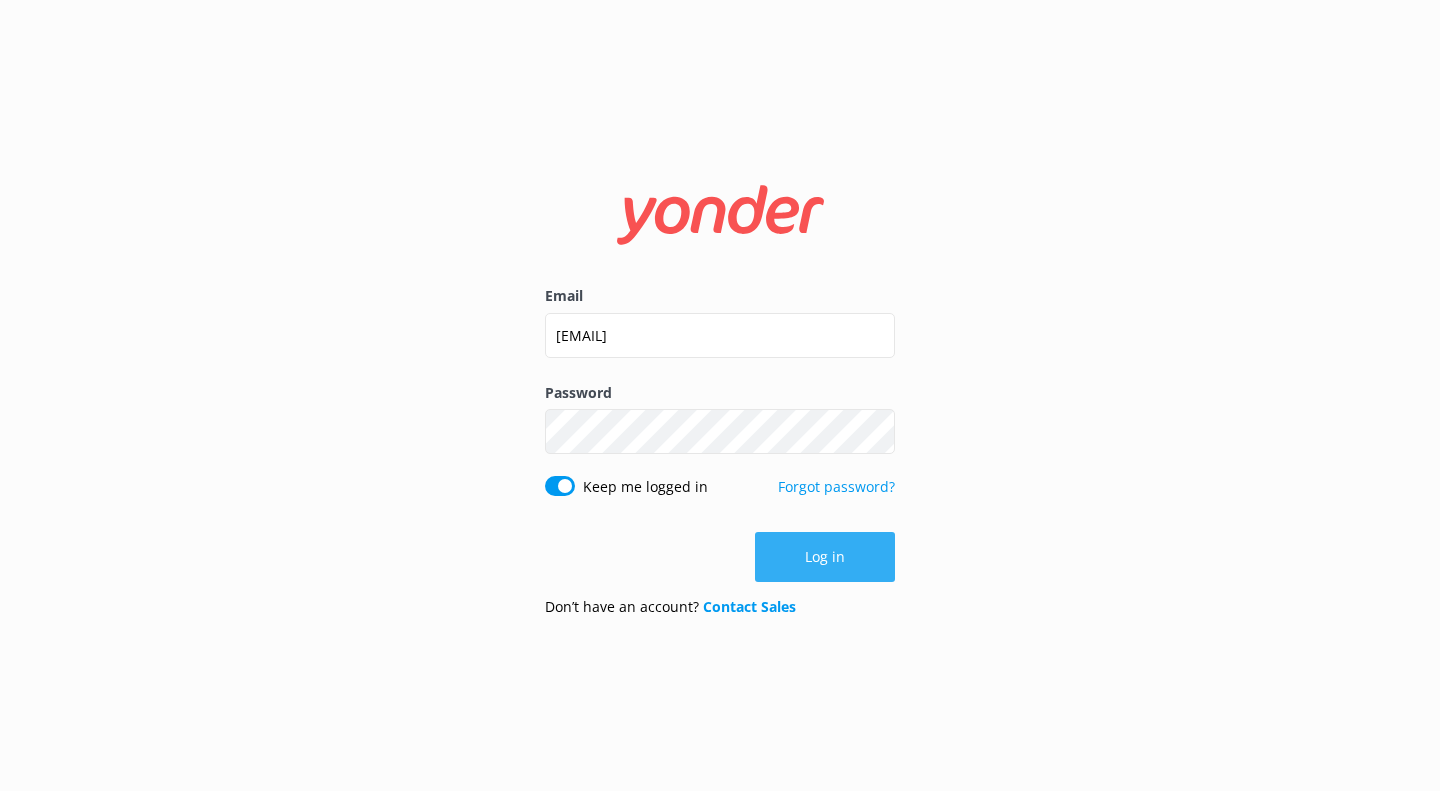 click on "Log in" at bounding box center [825, 557] 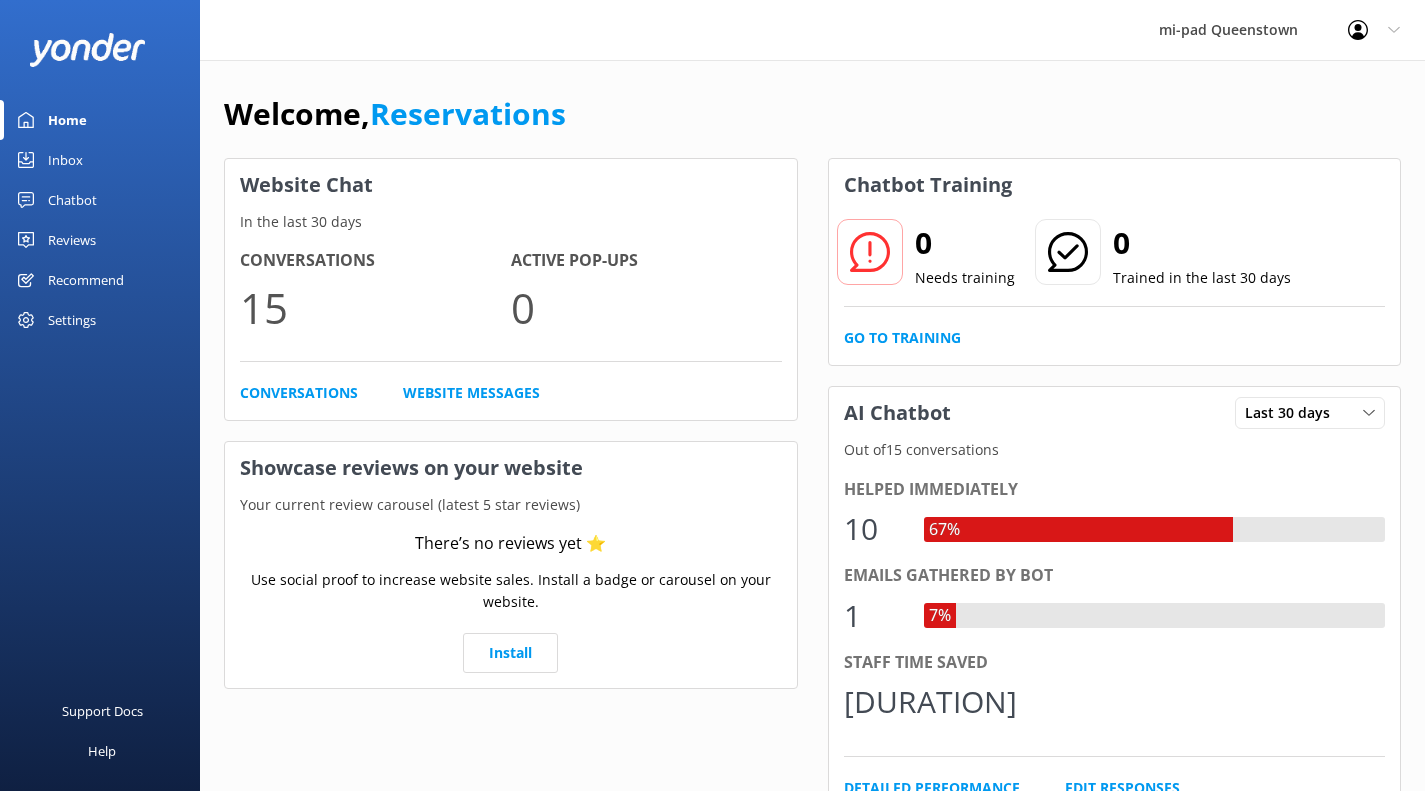 click on "Inbox" at bounding box center [100, 160] 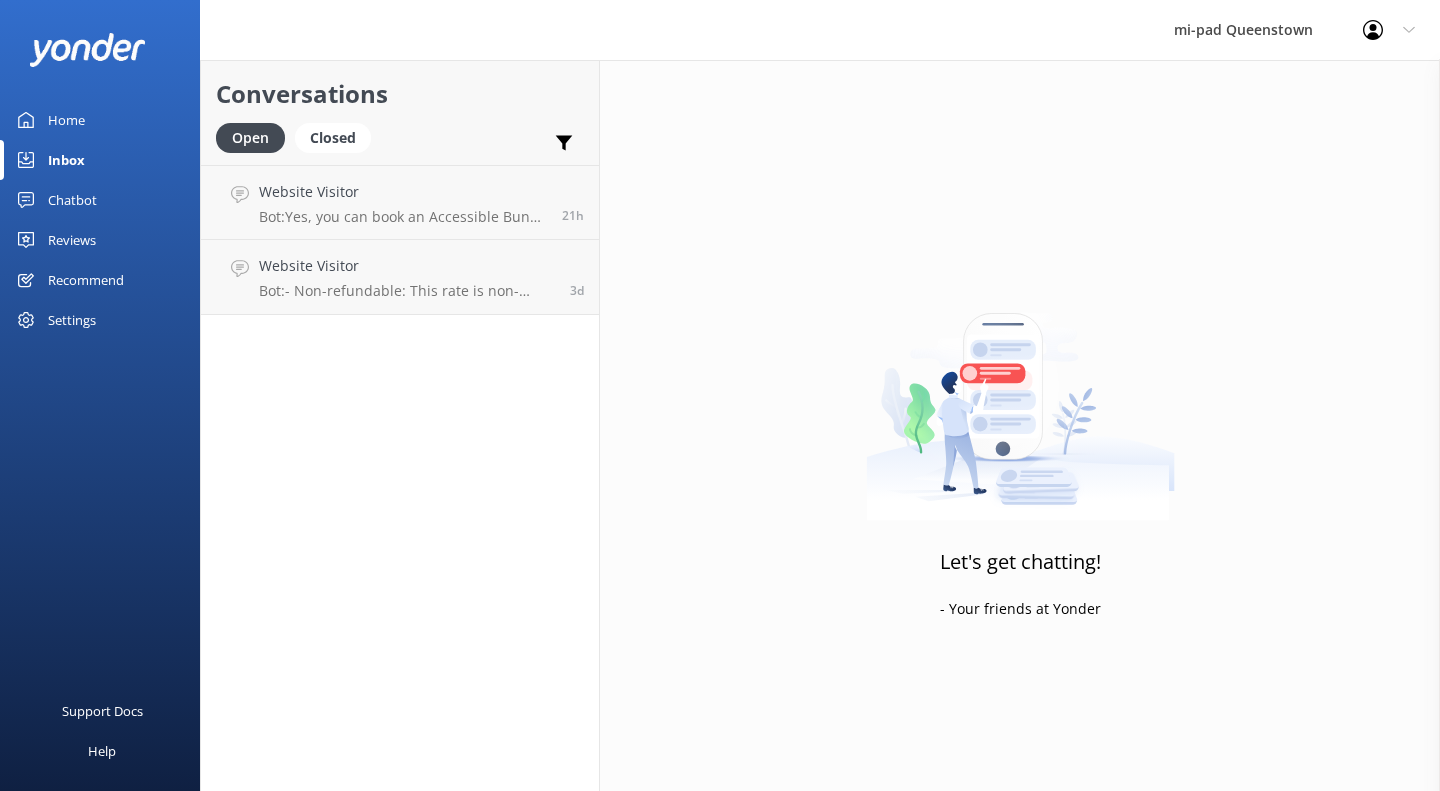 click on "Reviews" at bounding box center (72, 240) 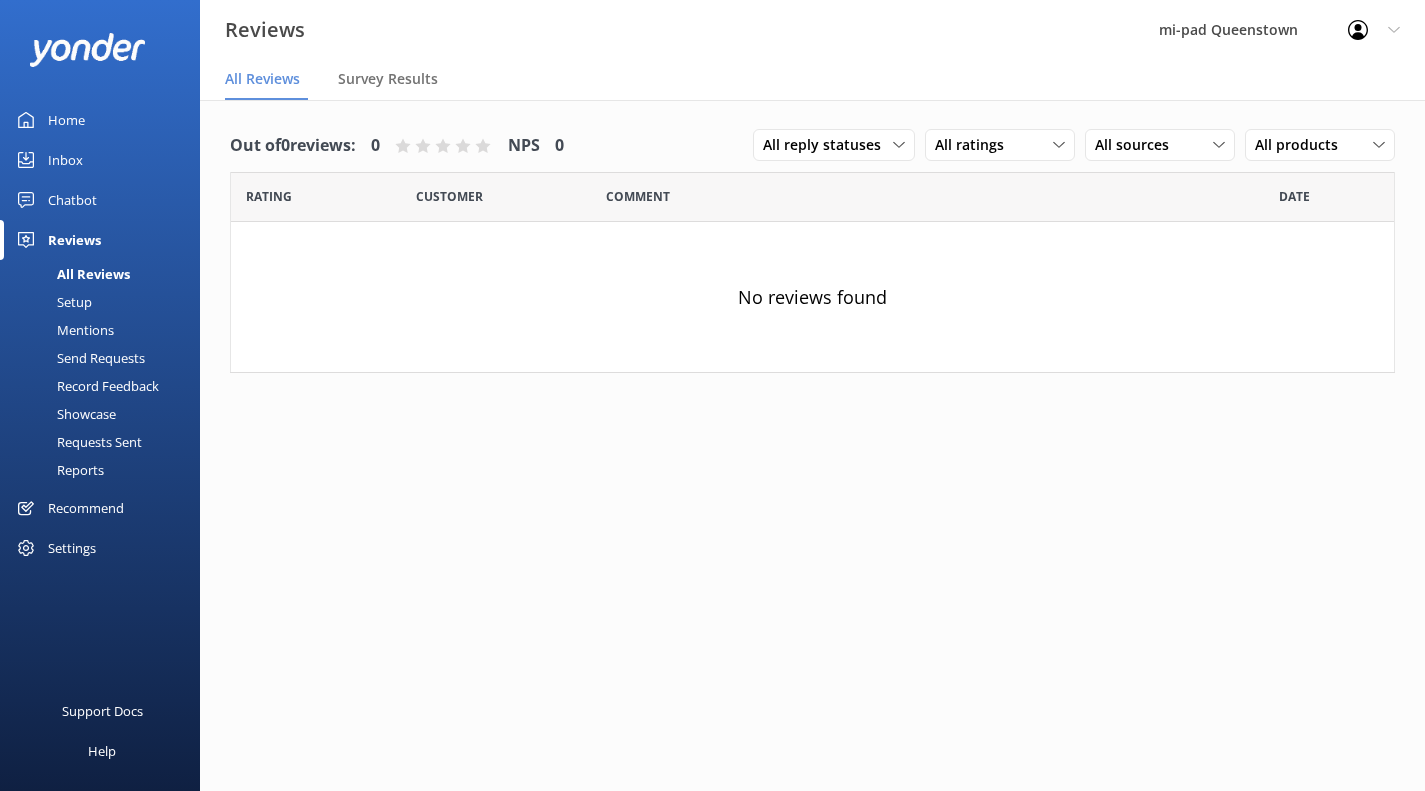 click on "Chatbot" at bounding box center [72, 200] 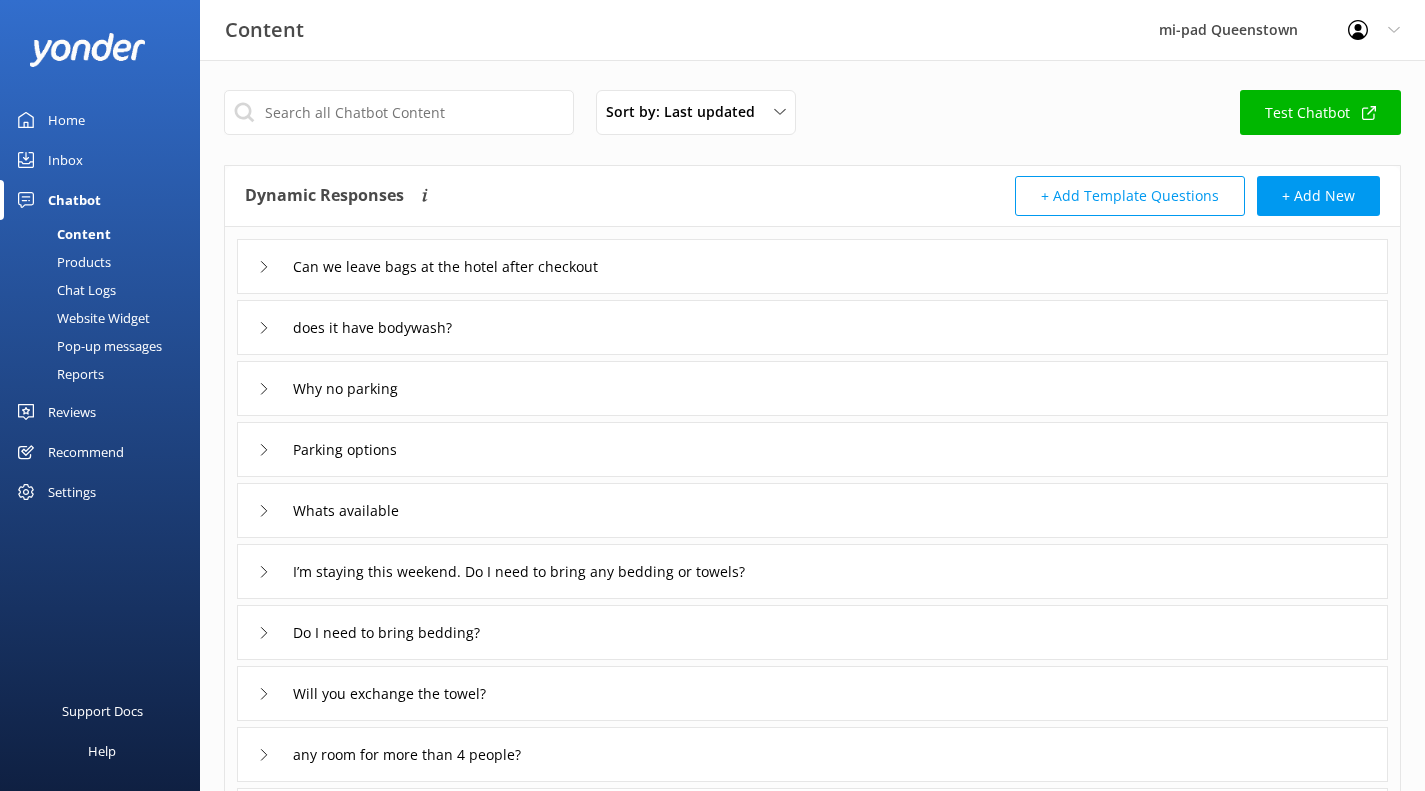 click on "Chat Logs" at bounding box center [64, 290] 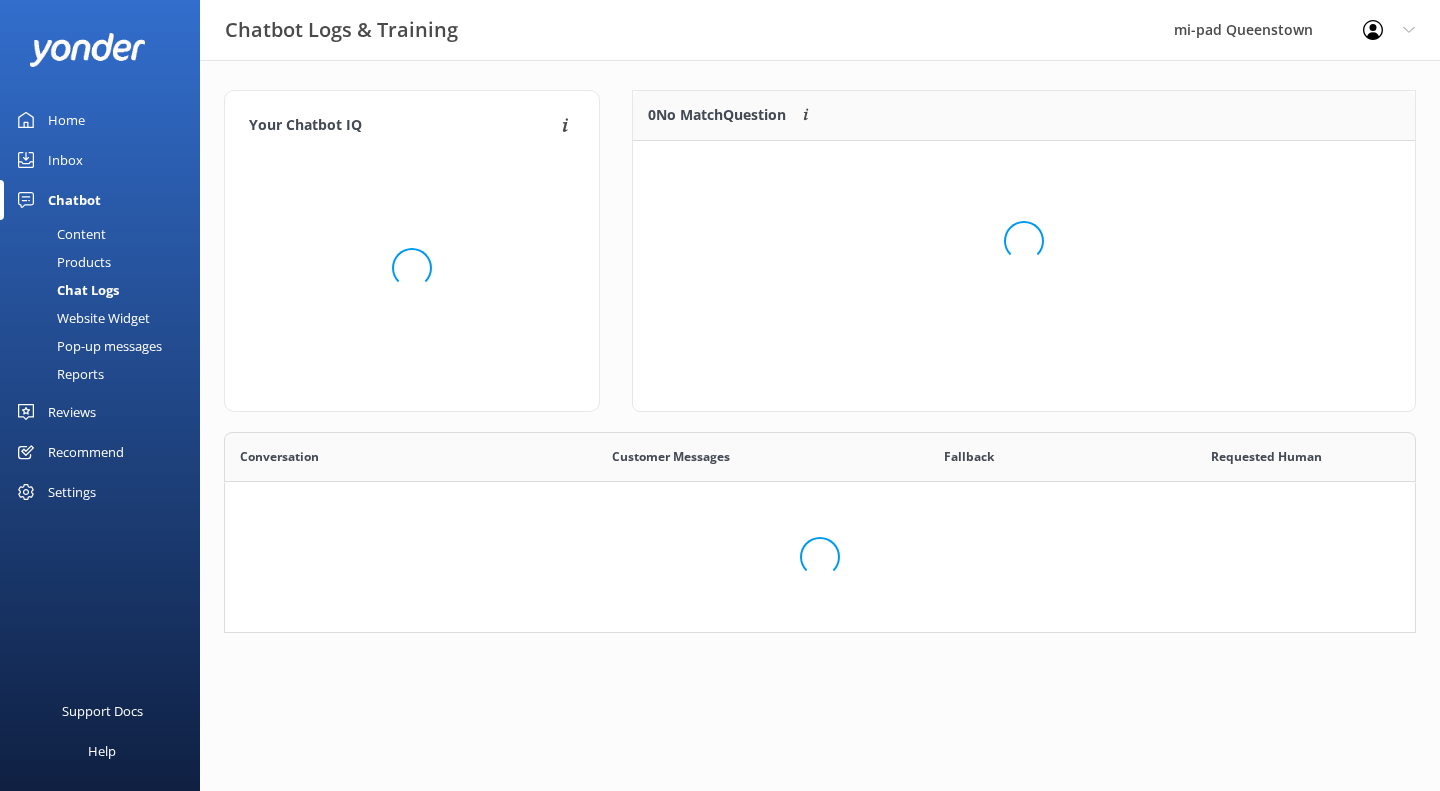 scroll, scrollTop: 16, scrollLeft: 16, axis: both 